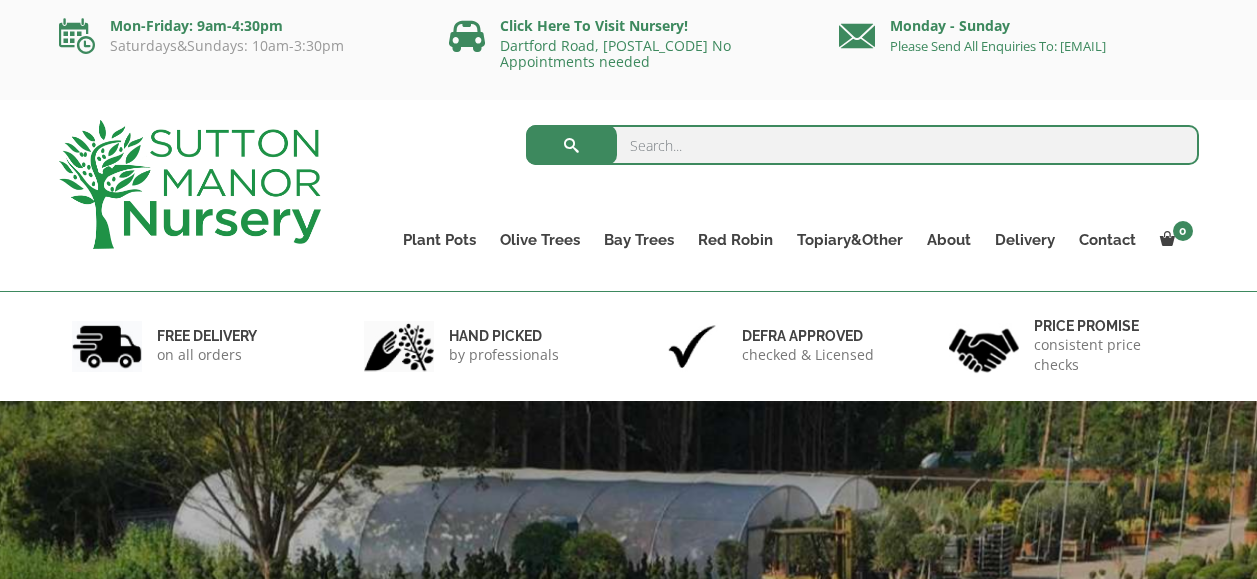 scroll, scrollTop: 0, scrollLeft: 0, axis: both 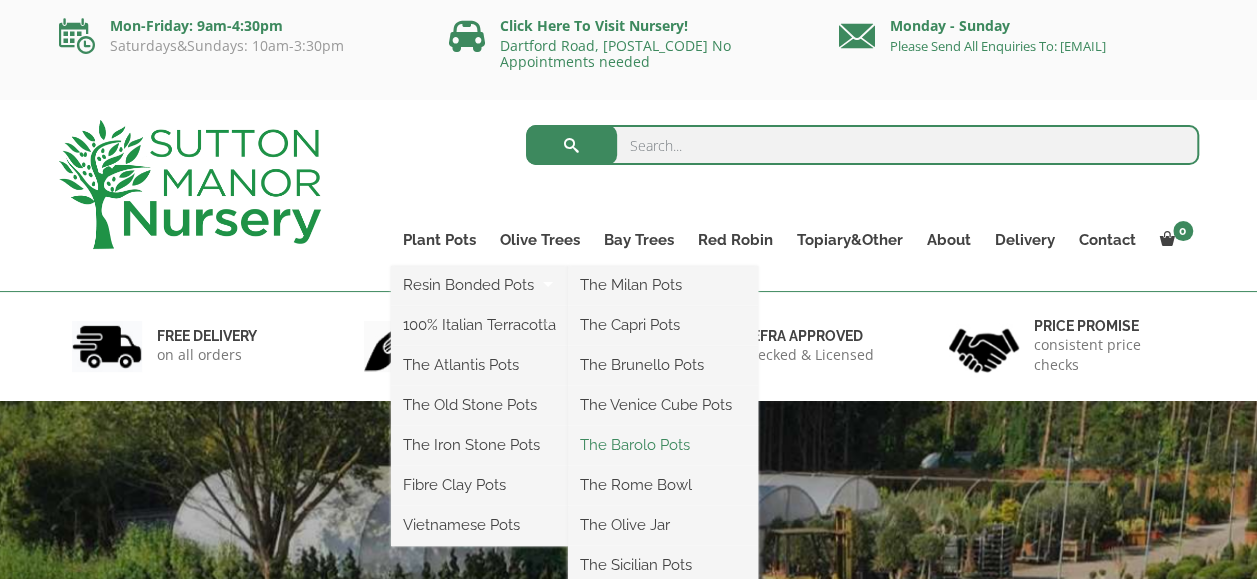 click on "The Barolo Pots" at bounding box center (663, 445) 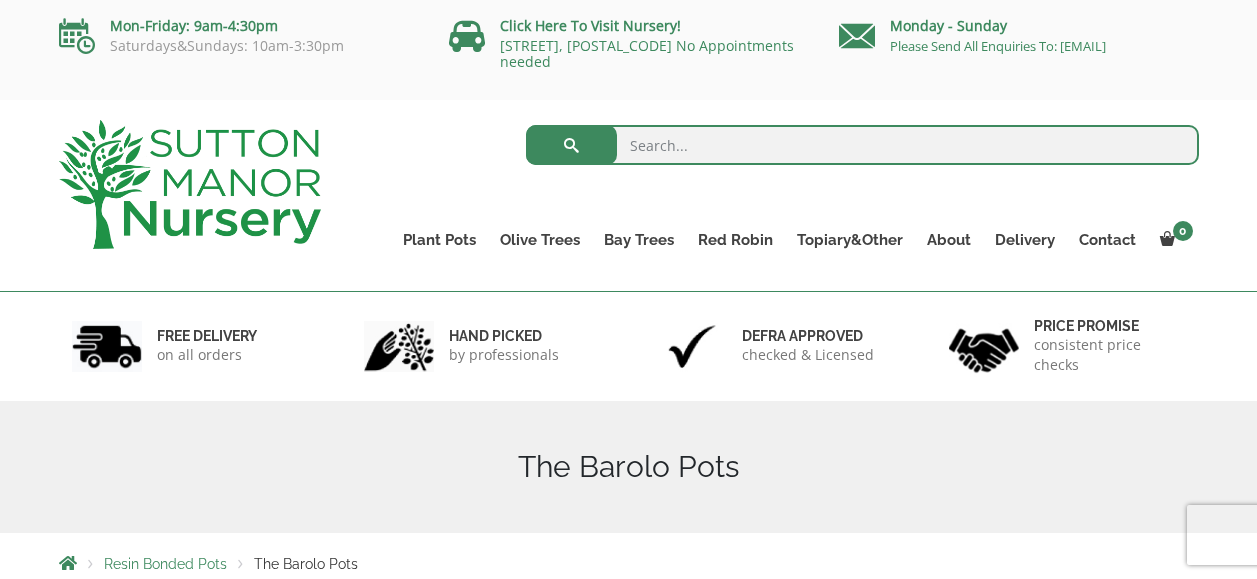 scroll, scrollTop: 0, scrollLeft: 0, axis: both 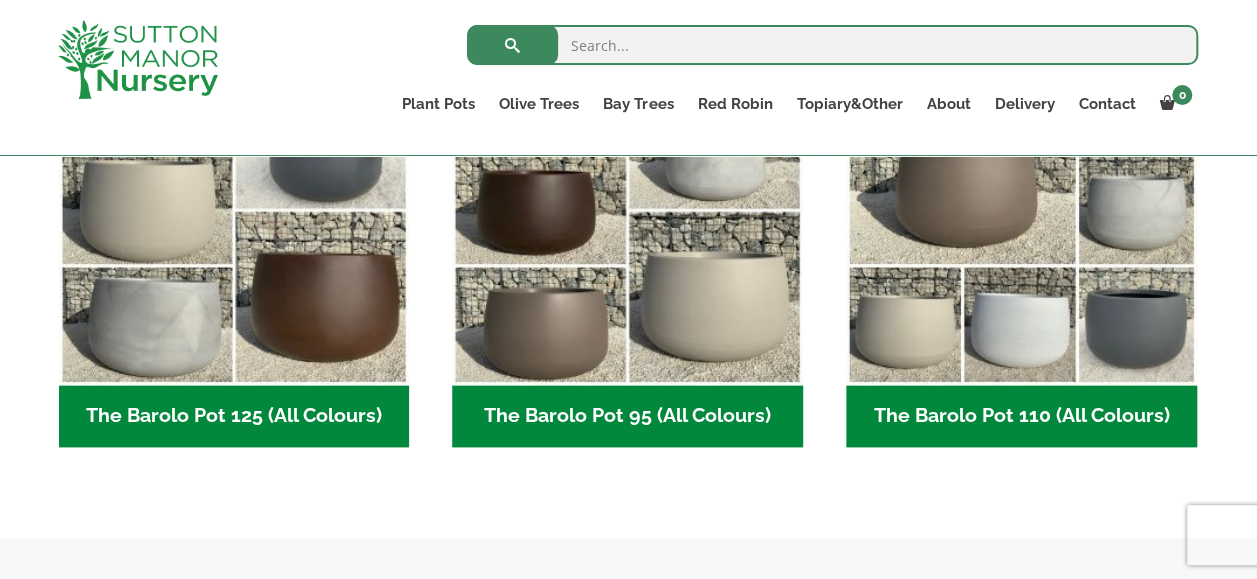 click on "The Barolo Pot 110 (All Colours)  (6)" at bounding box center [1021, 416] 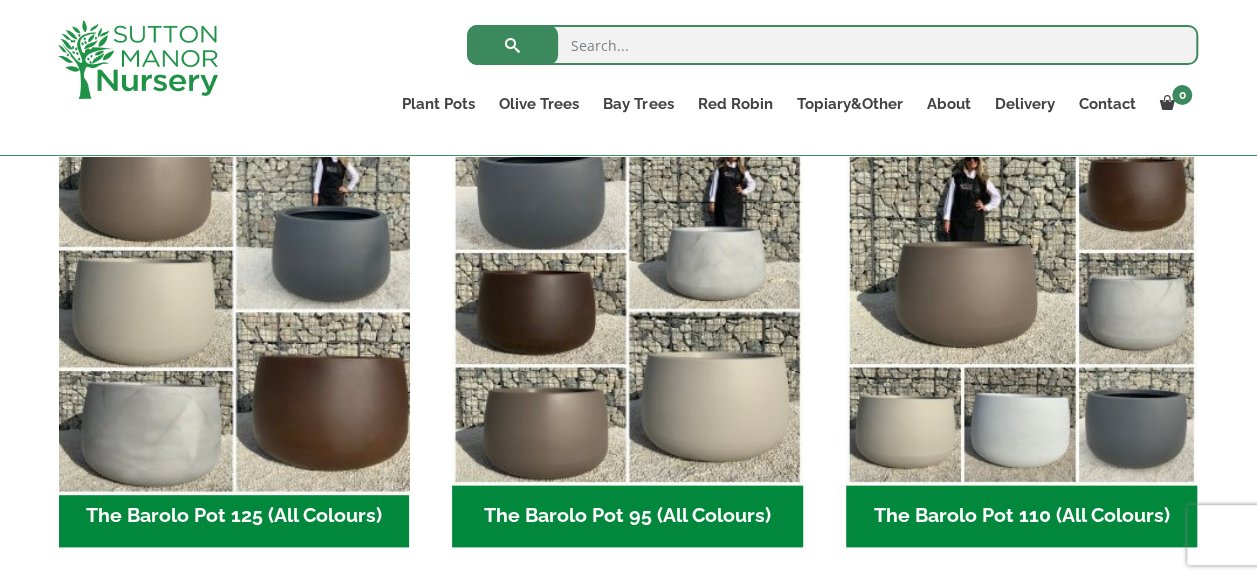 click at bounding box center [234, 310] 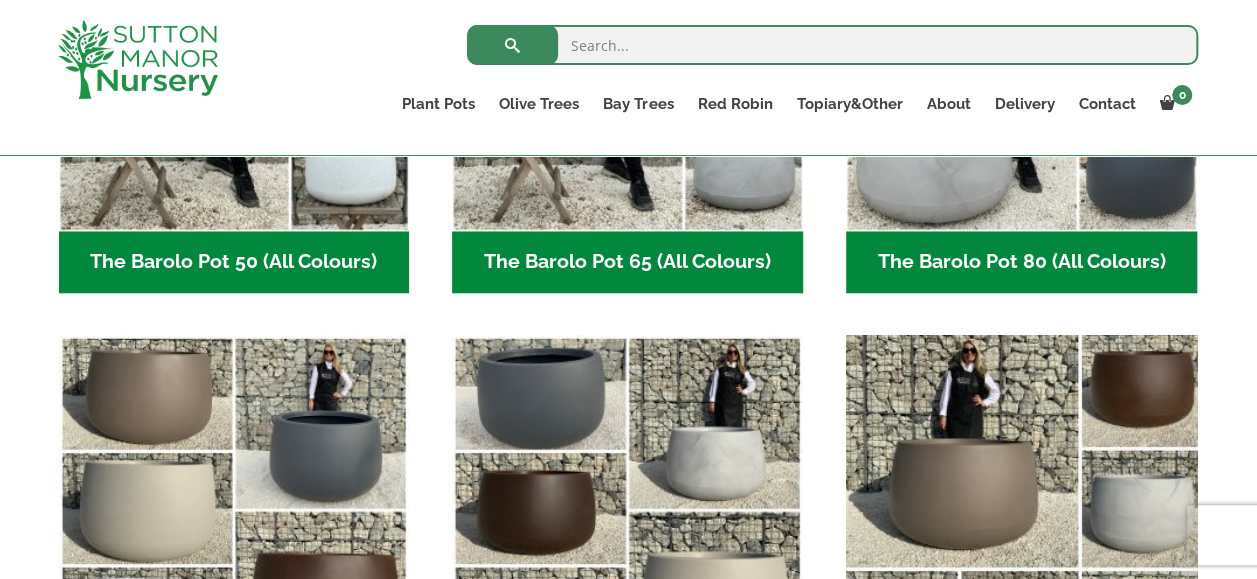 scroll, scrollTop: 1200, scrollLeft: 0, axis: vertical 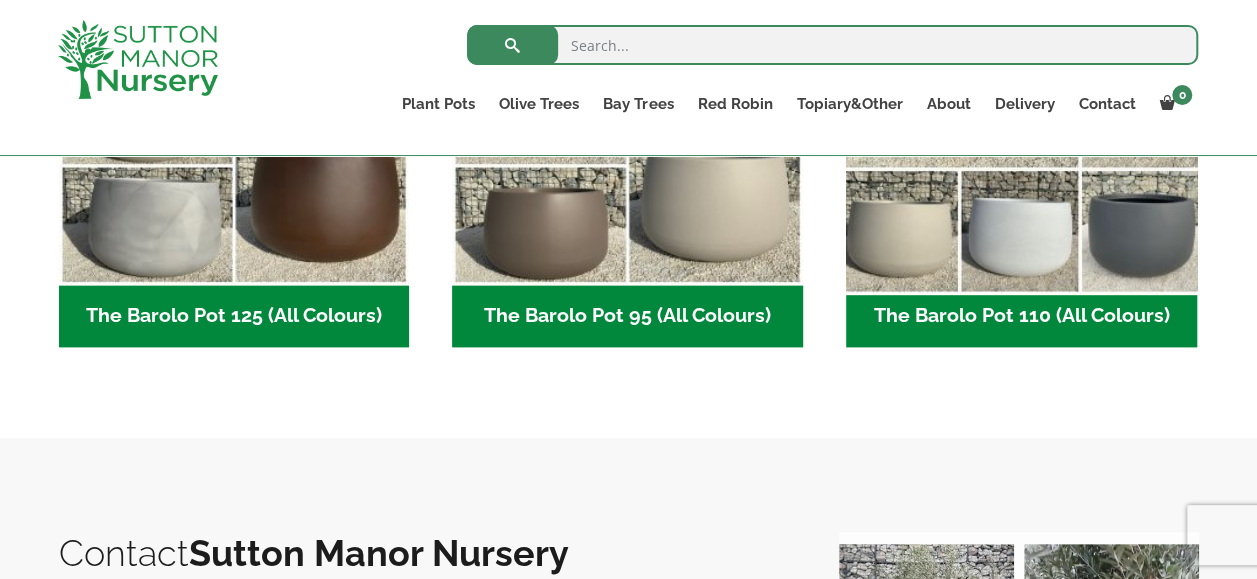 click at bounding box center (1021, 110) 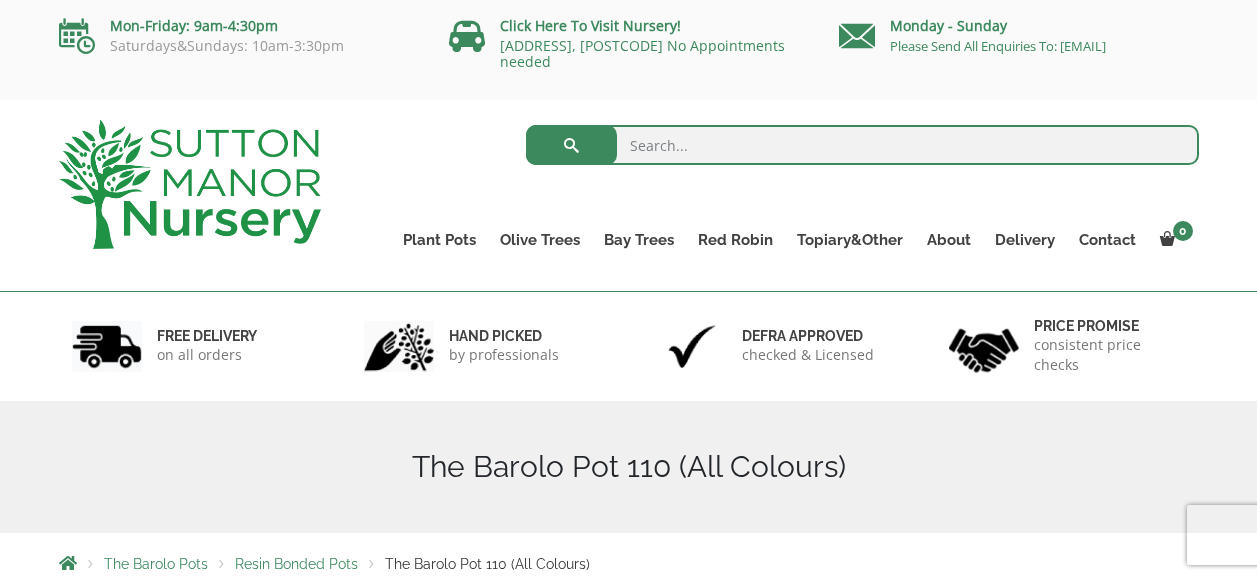 scroll, scrollTop: 400, scrollLeft: 0, axis: vertical 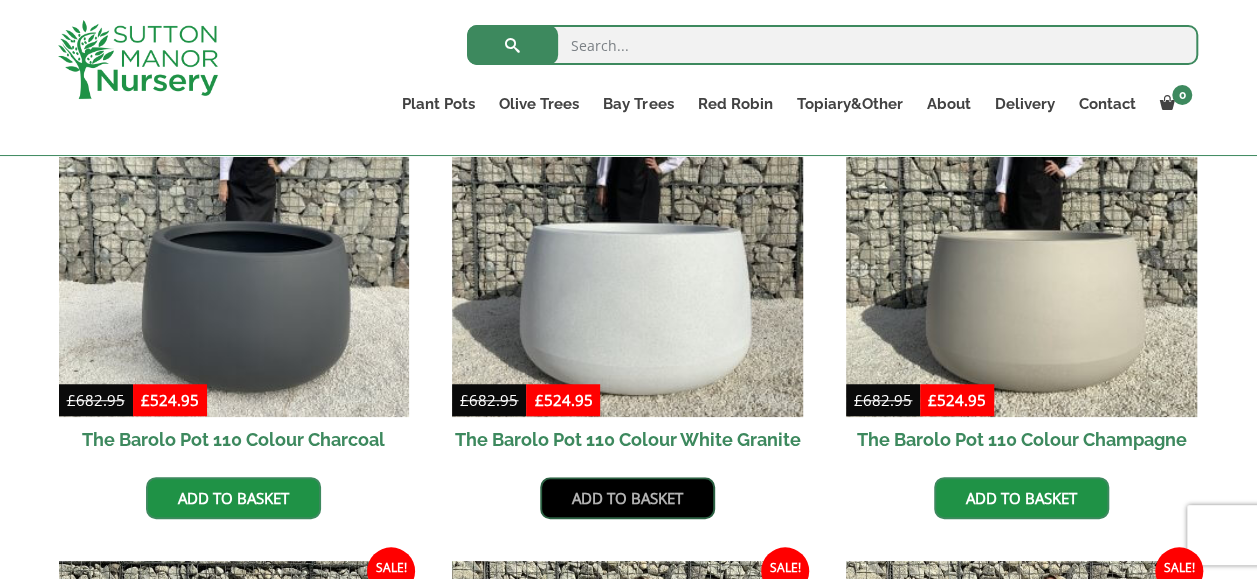 click on "Add to basket" at bounding box center [627, 498] 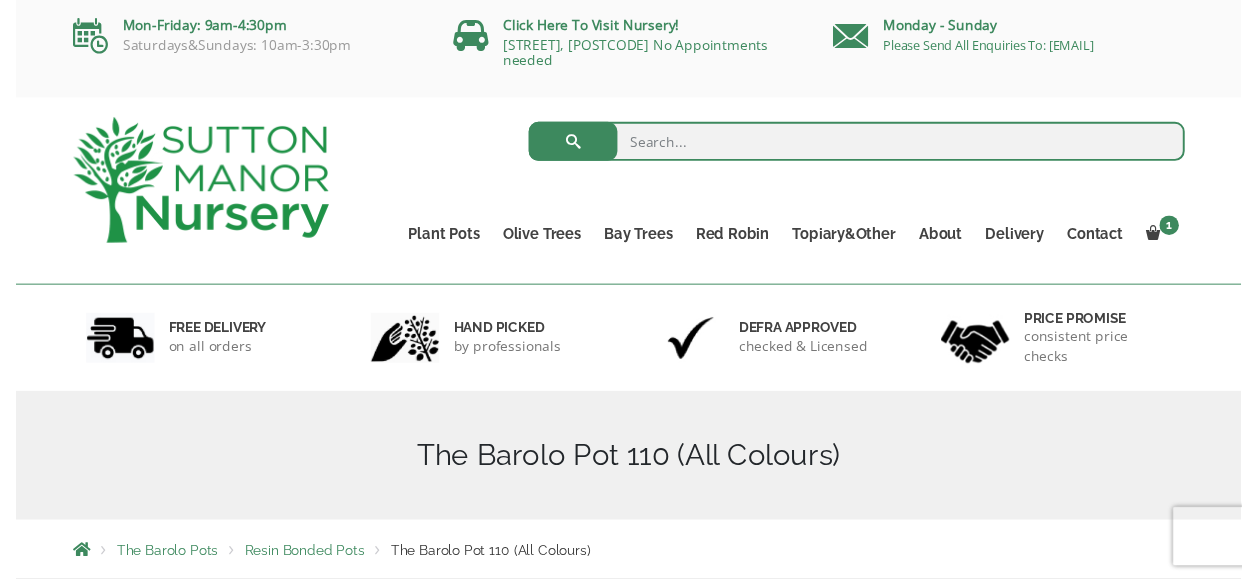 scroll, scrollTop: 0, scrollLeft: 0, axis: both 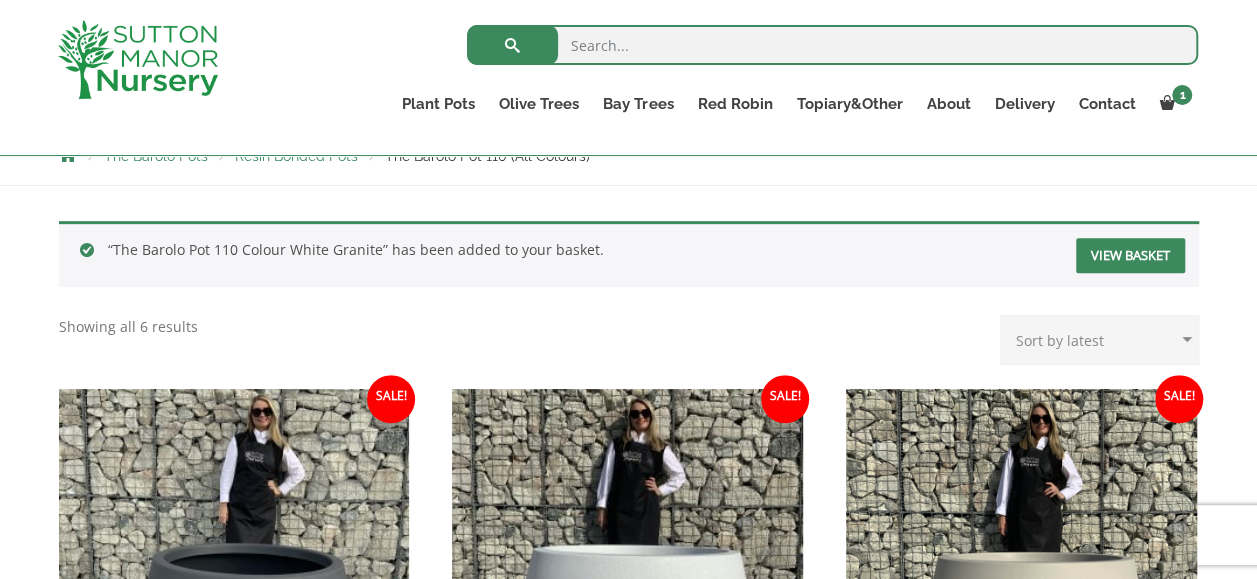 click on "View basket" at bounding box center (1130, 255) 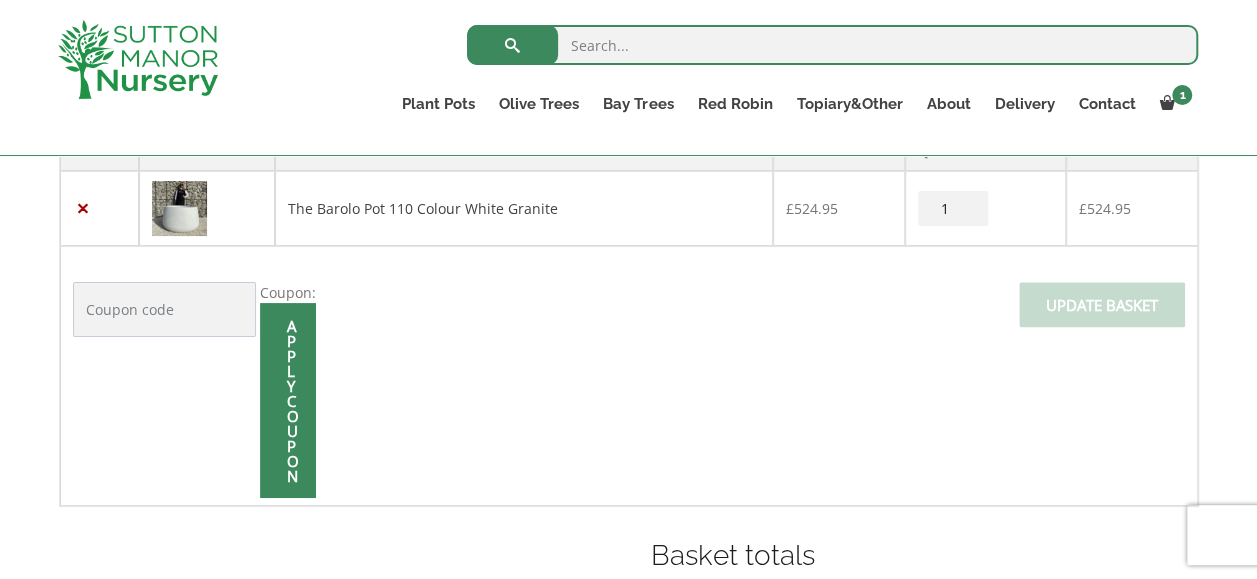 scroll, scrollTop: 464, scrollLeft: 0, axis: vertical 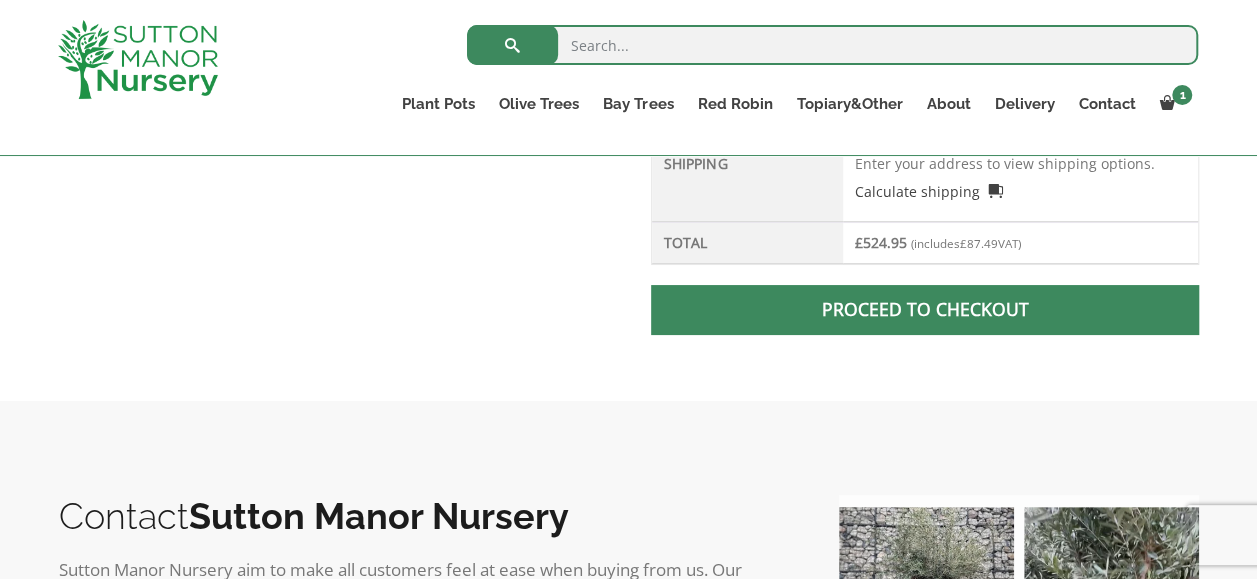 click at bounding box center [925, 310] 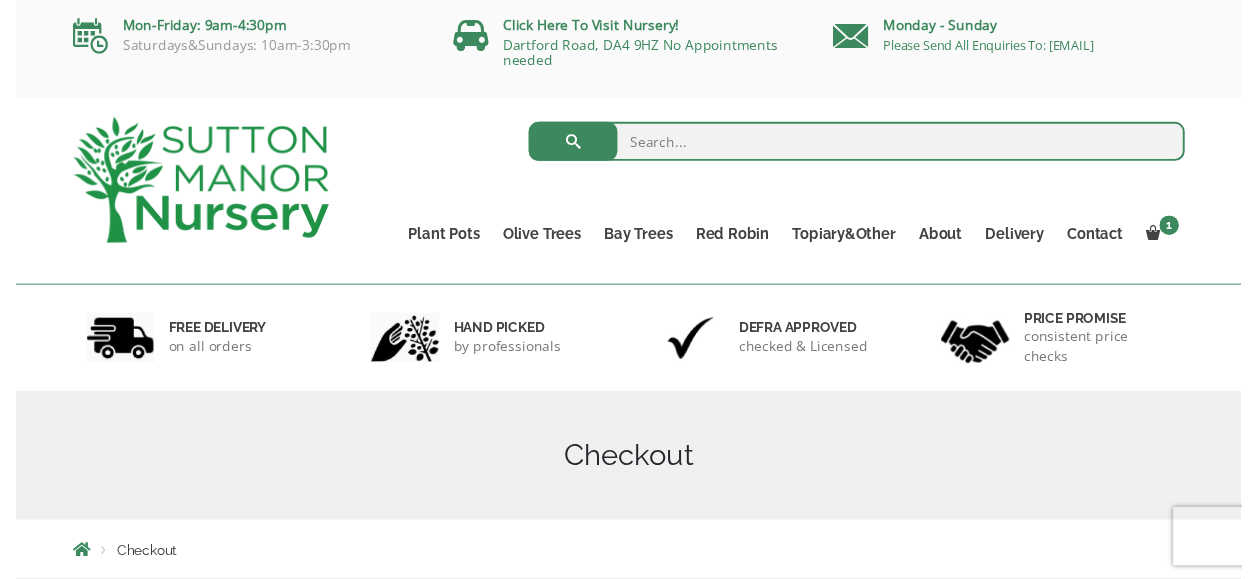 scroll, scrollTop: 200, scrollLeft: 0, axis: vertical 